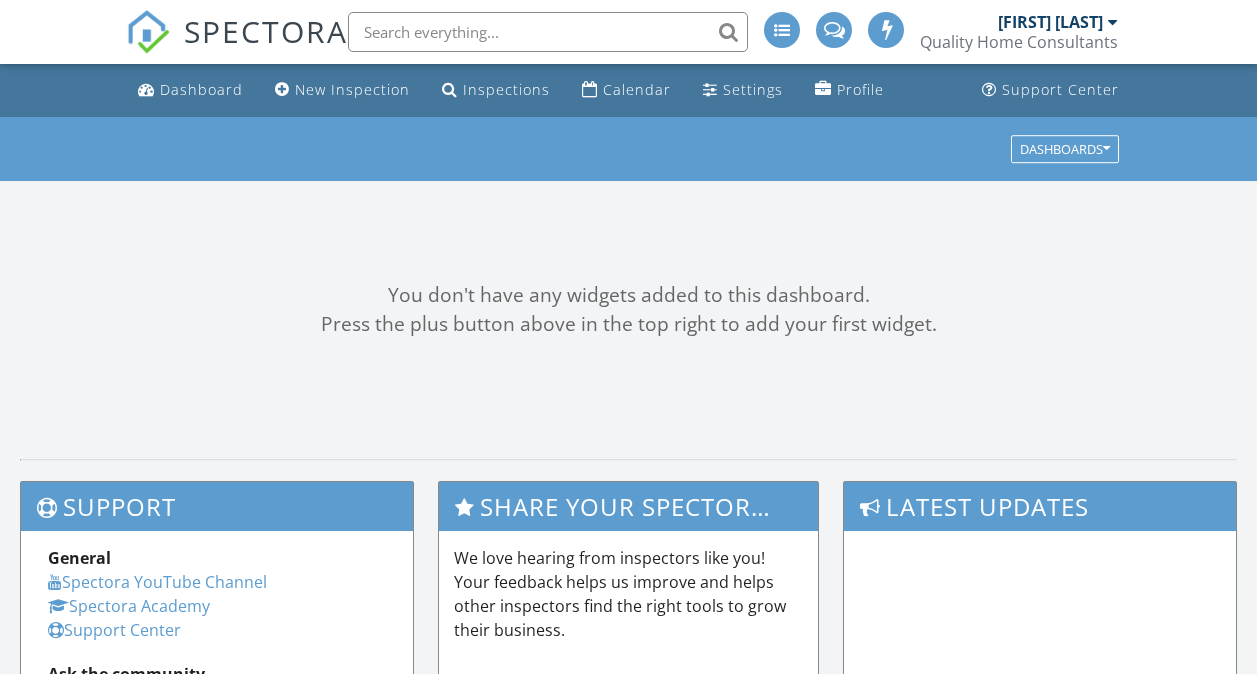 scroll, scrollTop: 0, scrollLeft: 0, axis: both 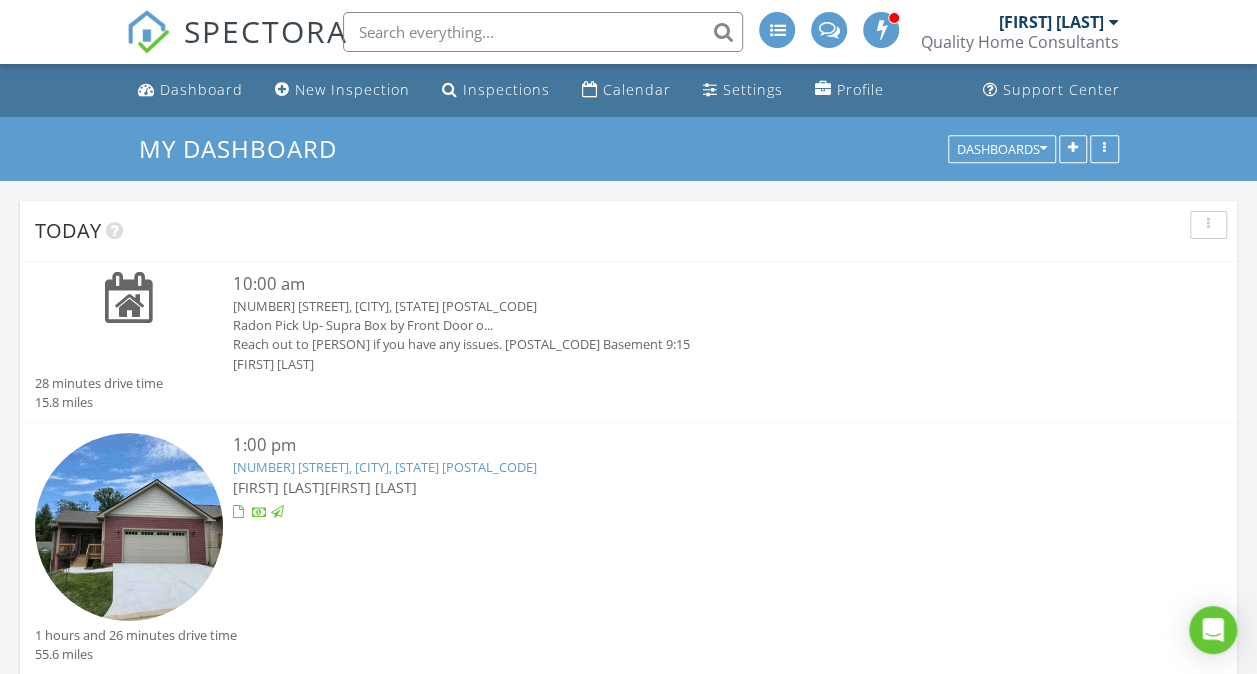click on "Radon Pick Up- Supra Box by Front Door o..." at bounding box center (678, 325) 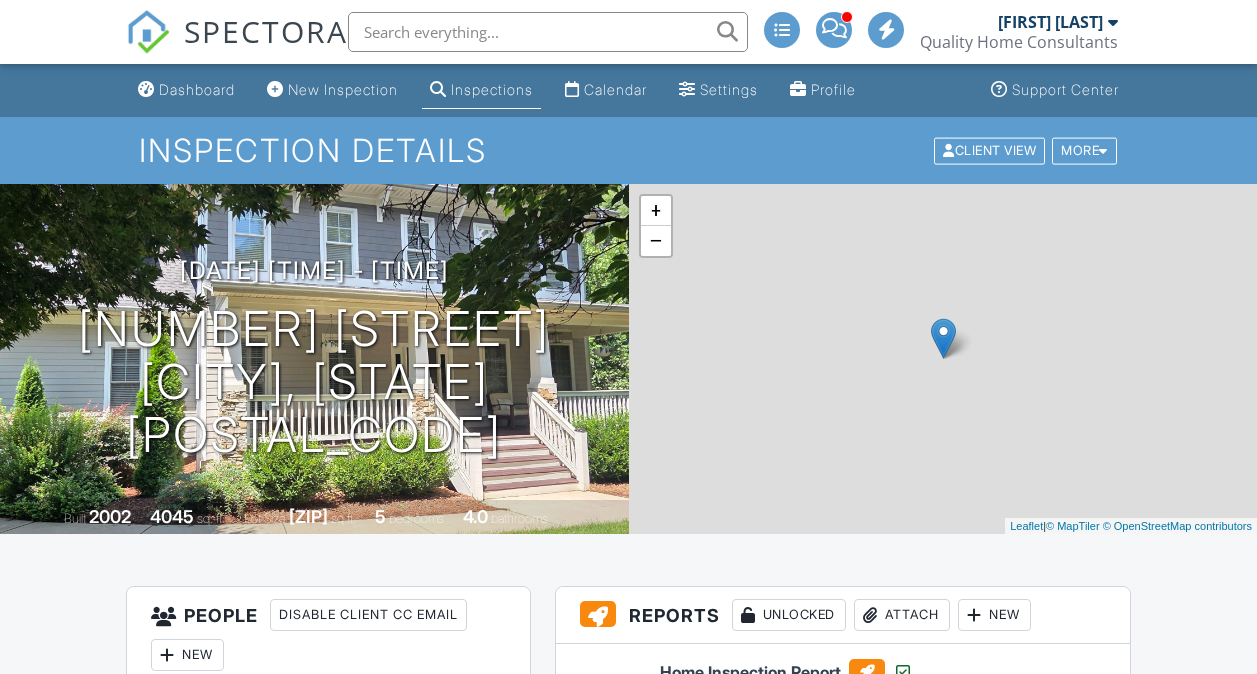 scroll, scrollTop: 0, scrollLeft: 0, axis: both 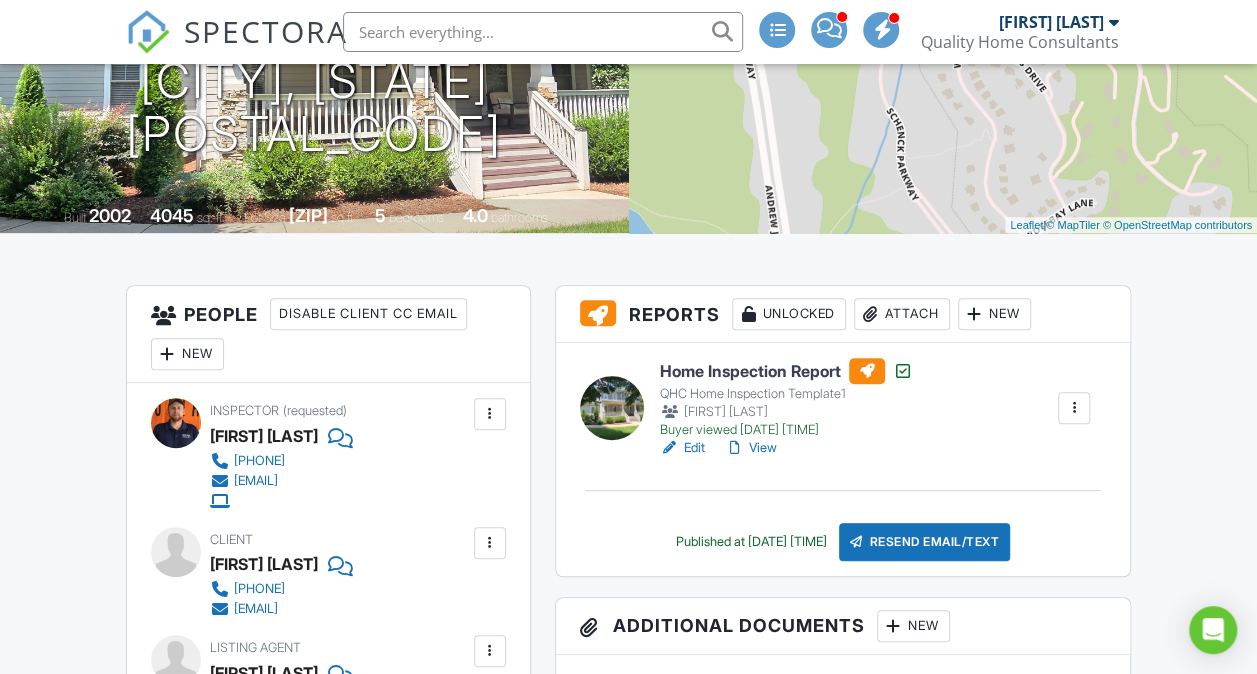 click on "Attach" at bounding box center (902, 314) 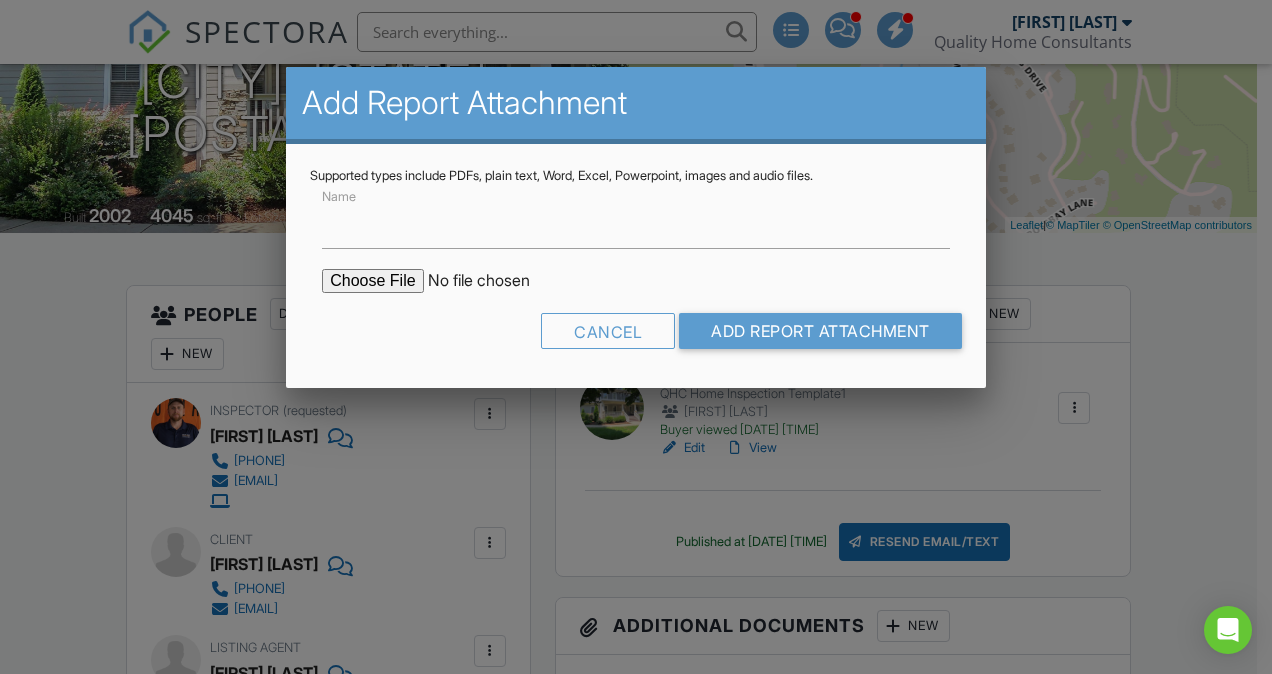 click at bounding box center [492, 281] 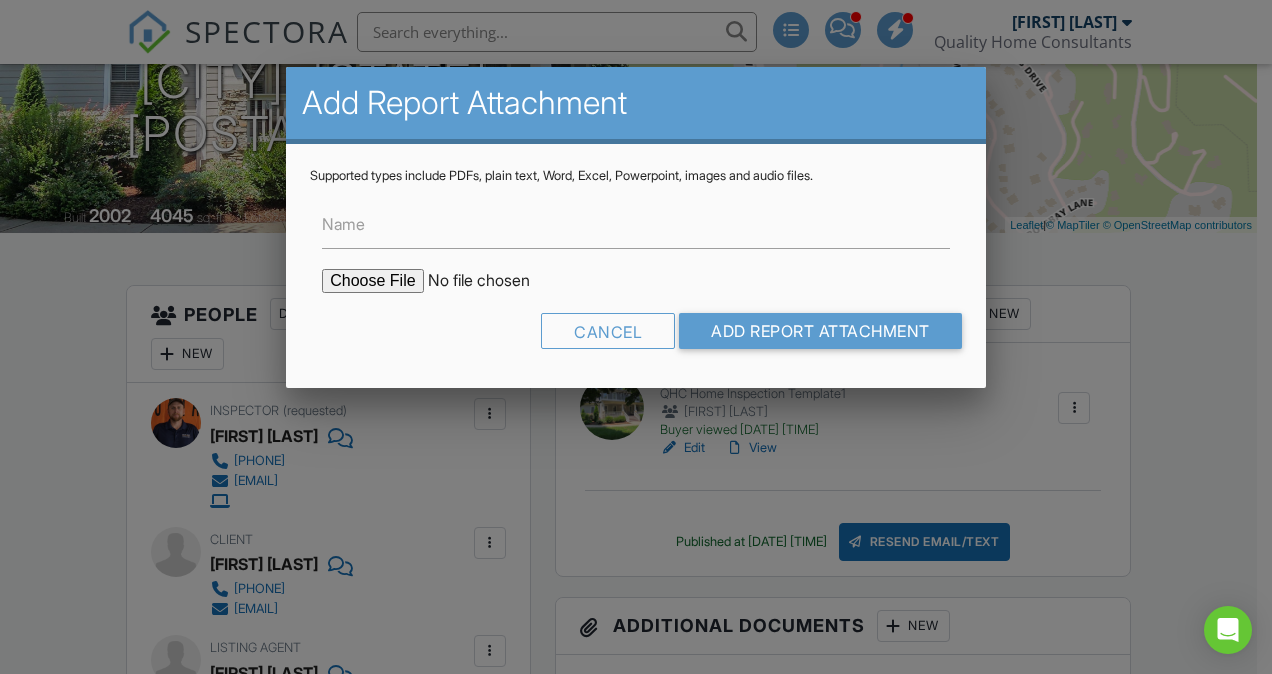 type on "C:\fakepath\54-White-Ash-Dr2025 Radon Results.pdf" 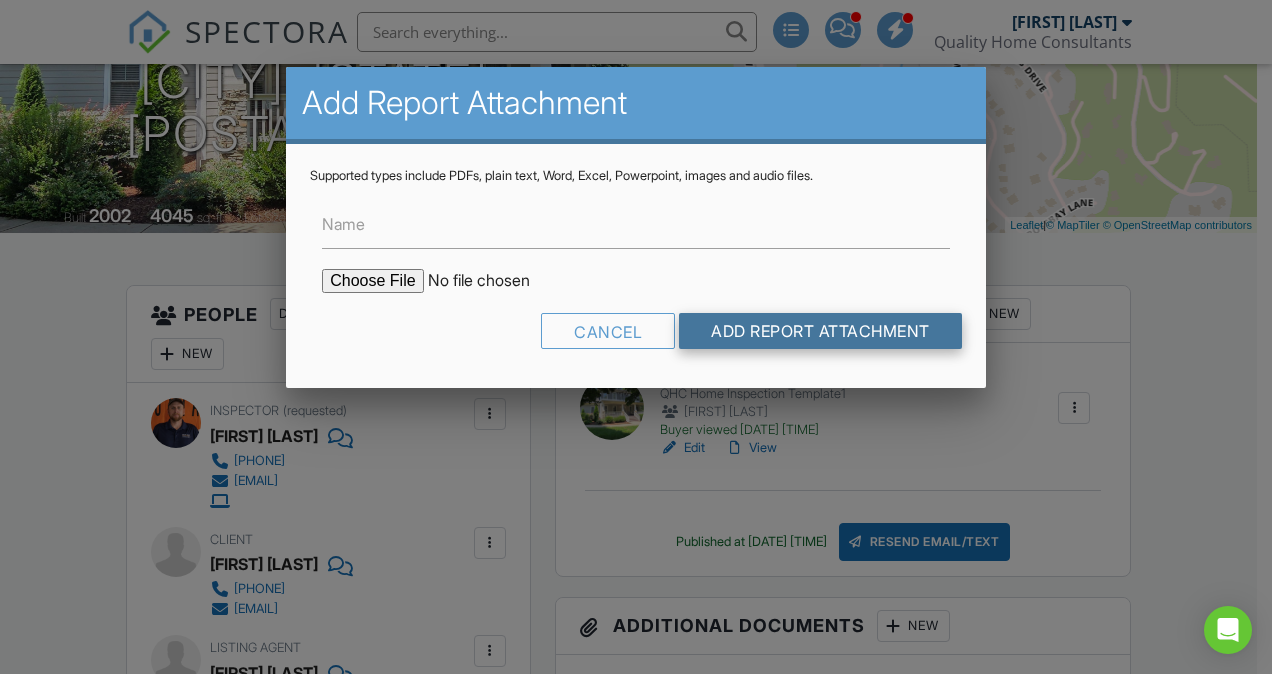 click on "Add Report Attachment" at bounding box center (820, 331) 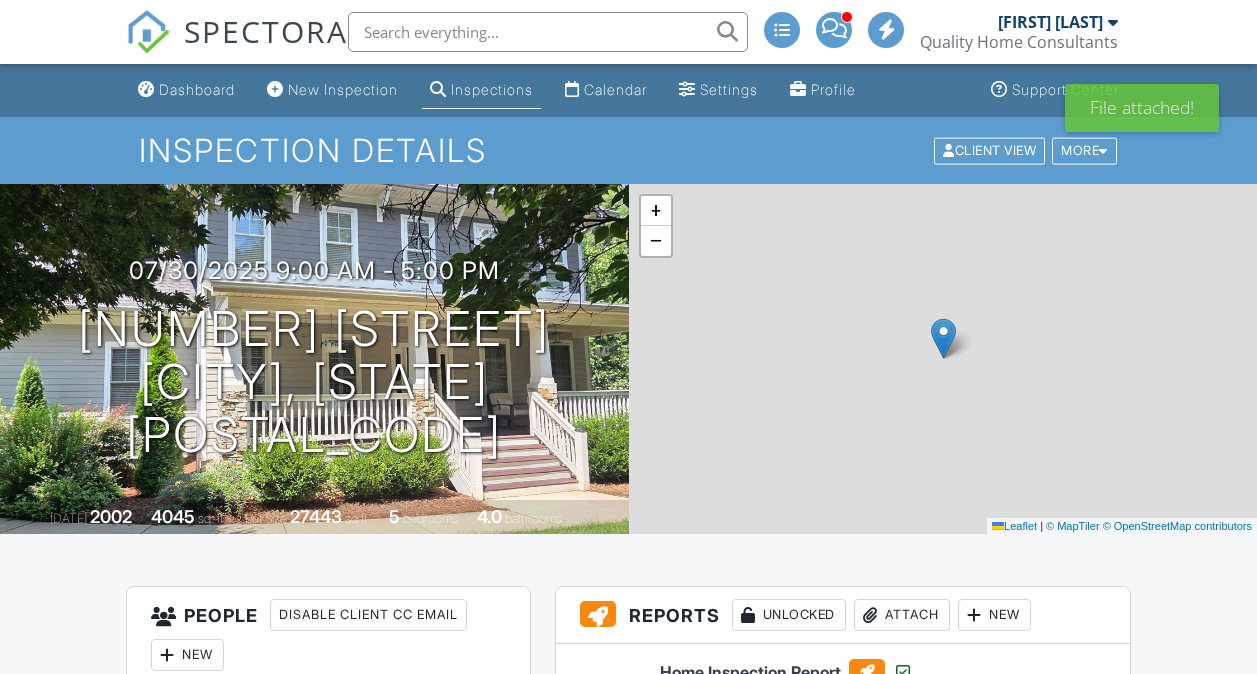 scroll, scrollTop: 0, scrollLeft: 0, axis: both 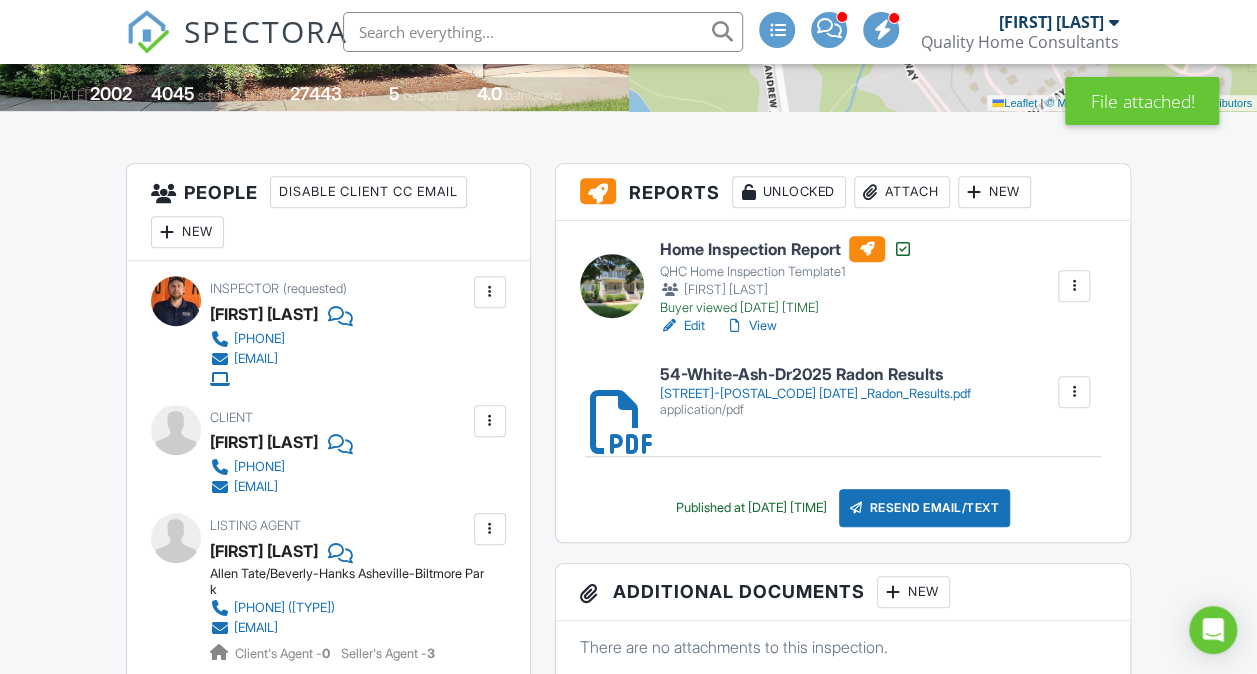 click on "Resend Email/Text" at bounding box center (925, 508) 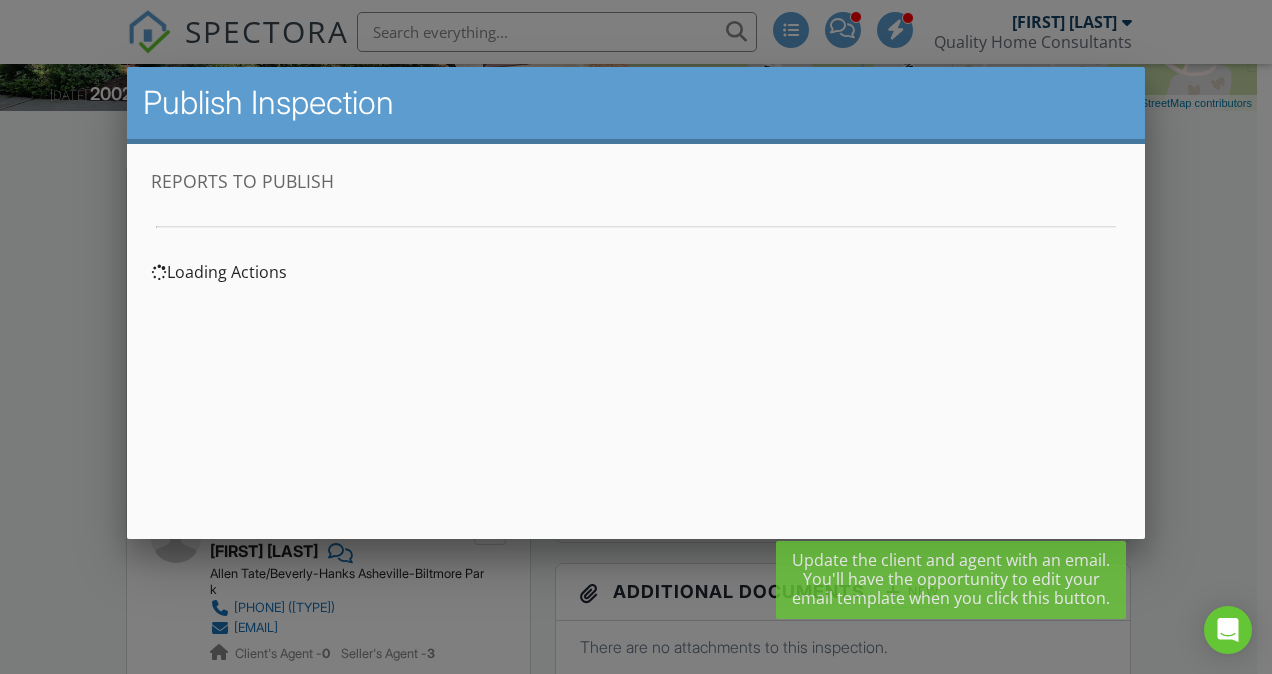 scroll, scrollTop: 0, scrollLeft: 0, axis: both 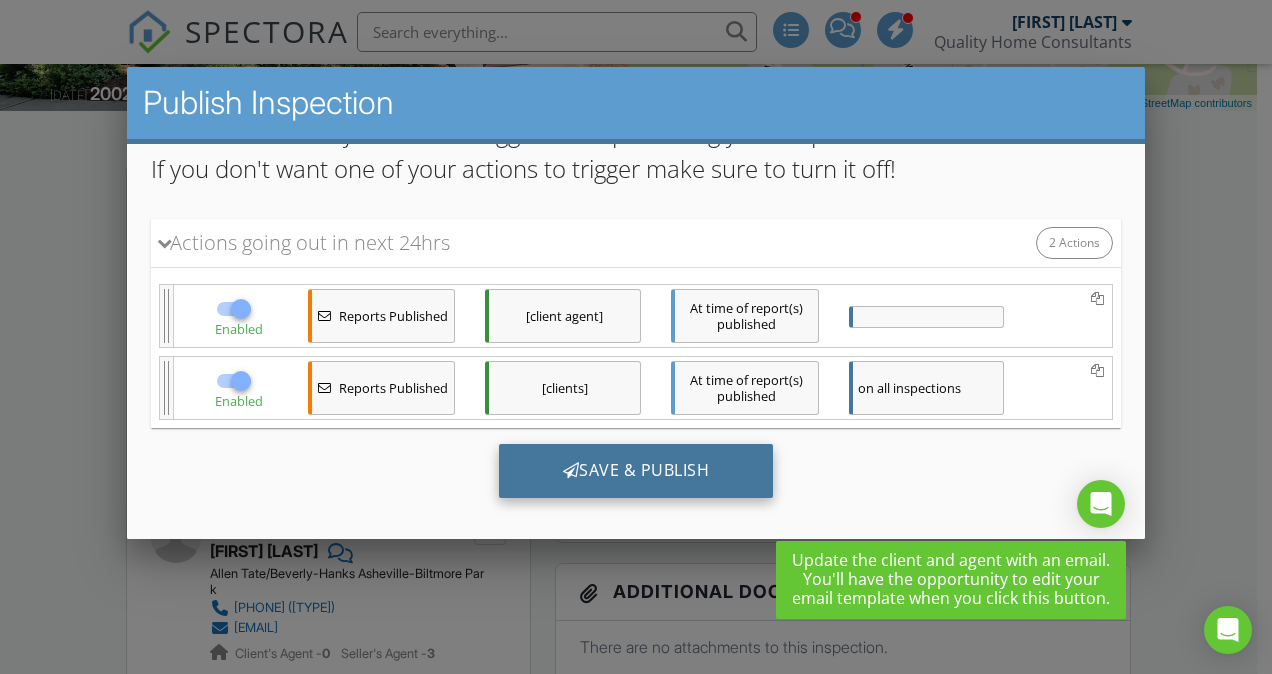 click on "Save & Publish" at bounding box center [636, 471] 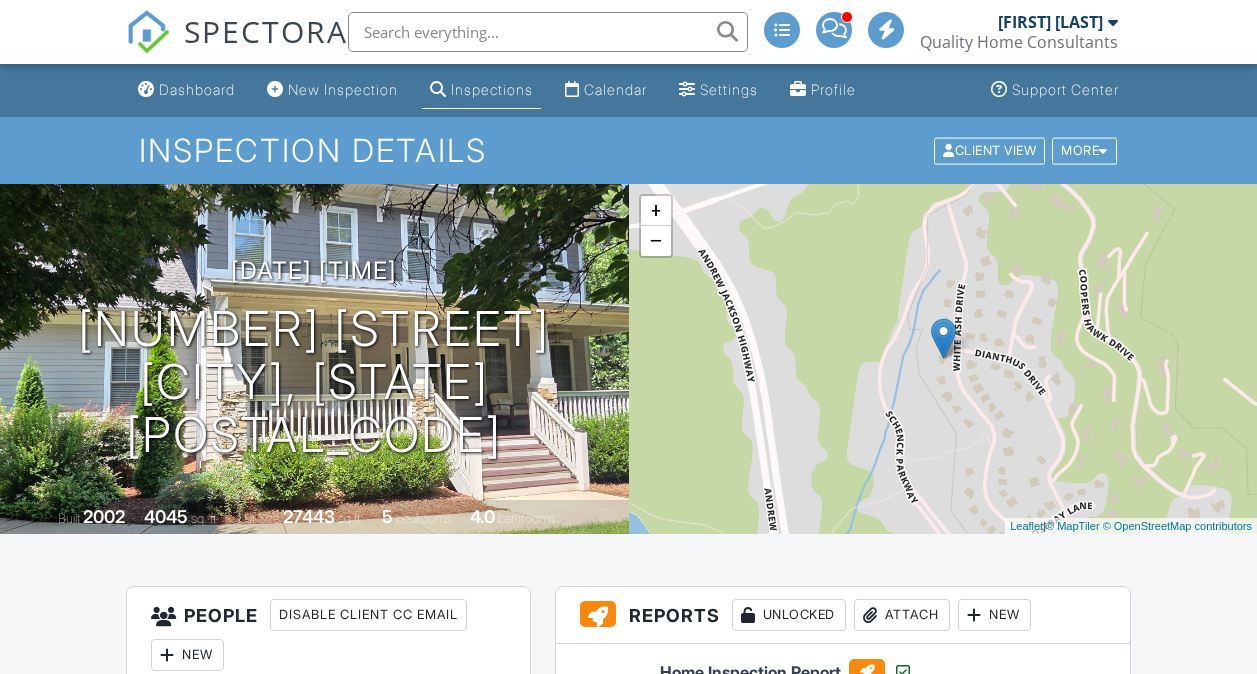 scroll, scrollTop: 0, scrollLeft: 0, axis: both 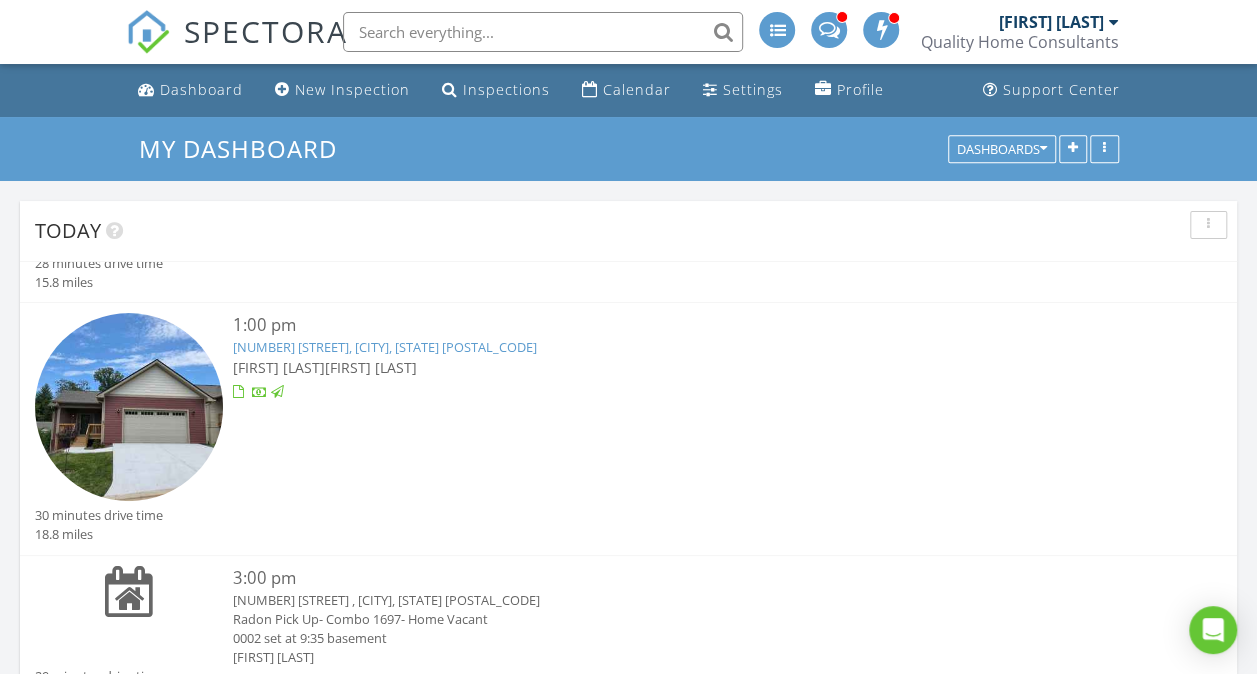 click on "[NUMBER] [STREET] , [CITY], [STATE] [POSTAL_CODE]" at bounding box center (678, 600) 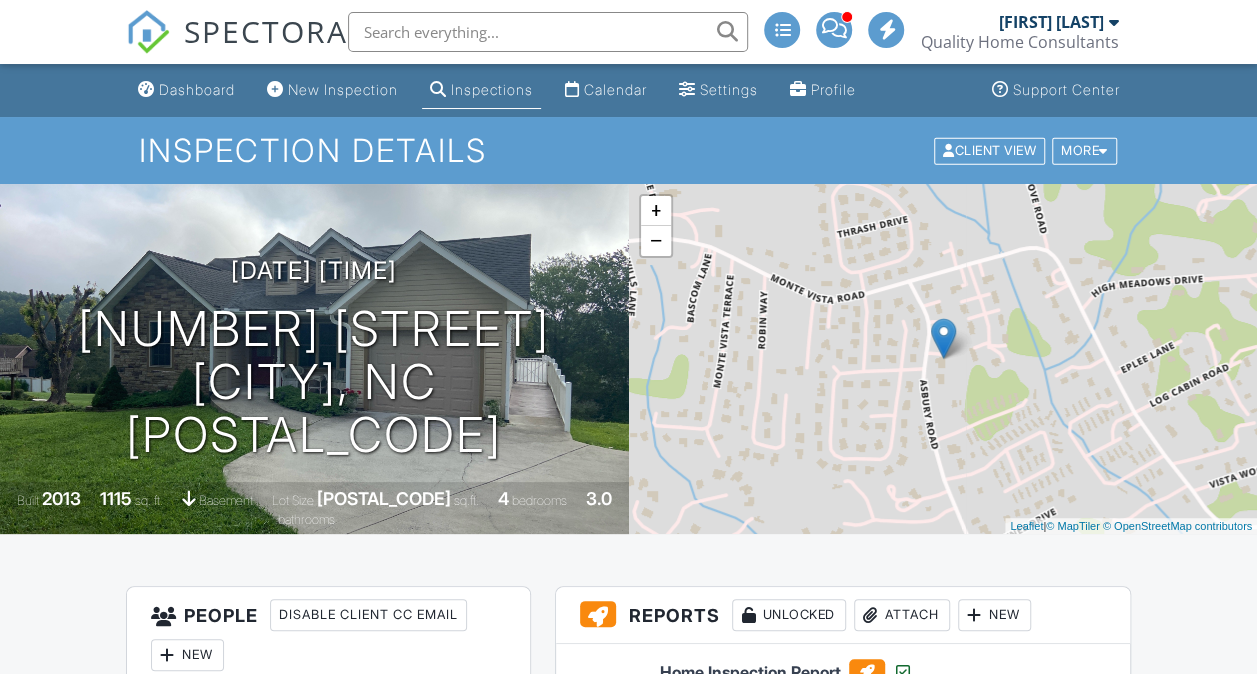 scroll, scrollTop: 20, scrollLeft: 0, axis: vertical 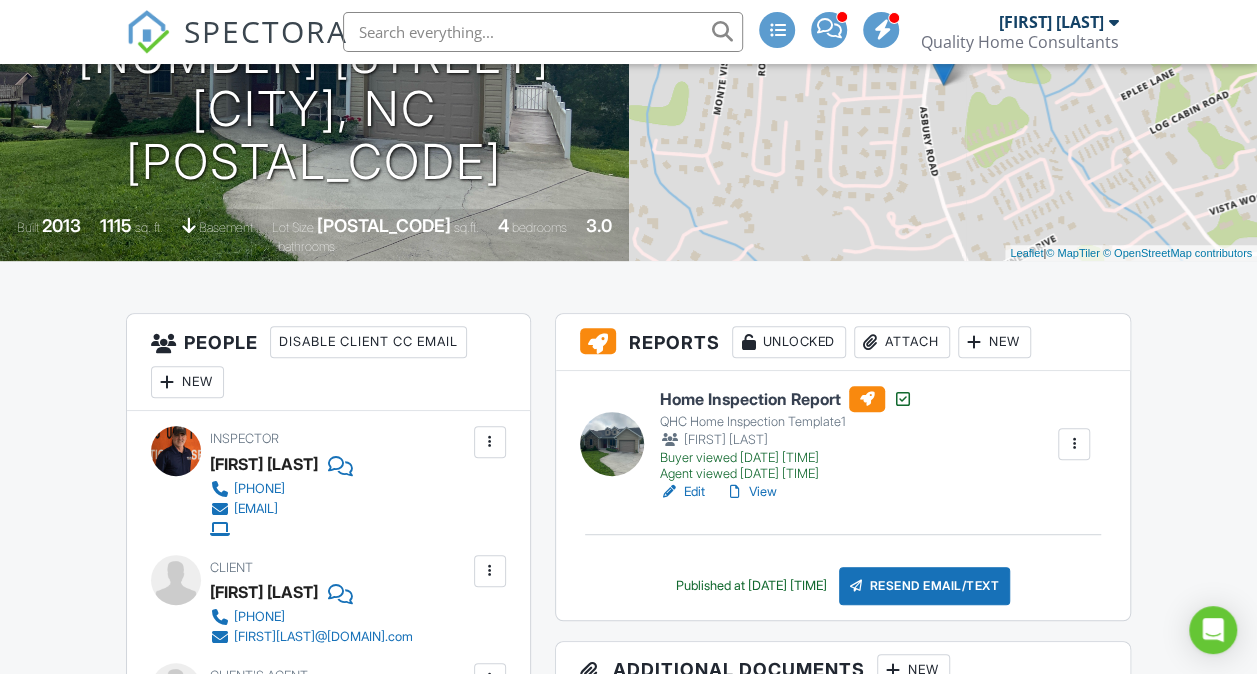 click on "Attach" at bounding box center [902, 342] 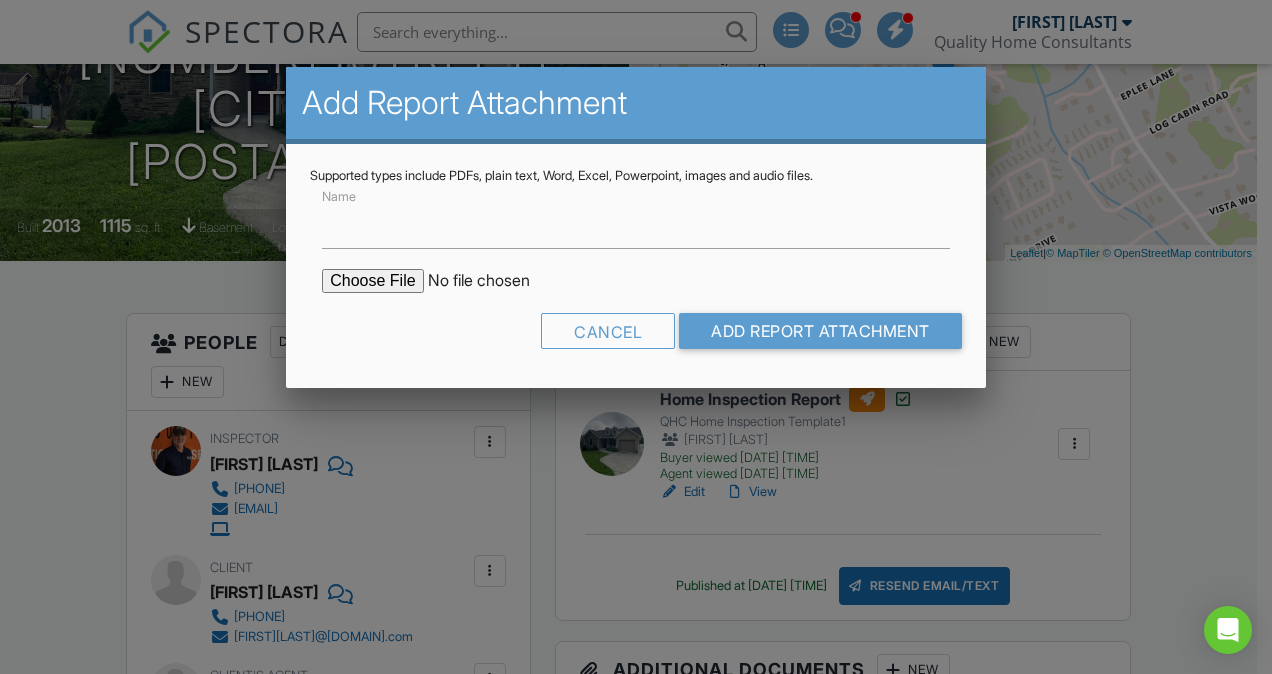 click at bounding box center (492, 281) 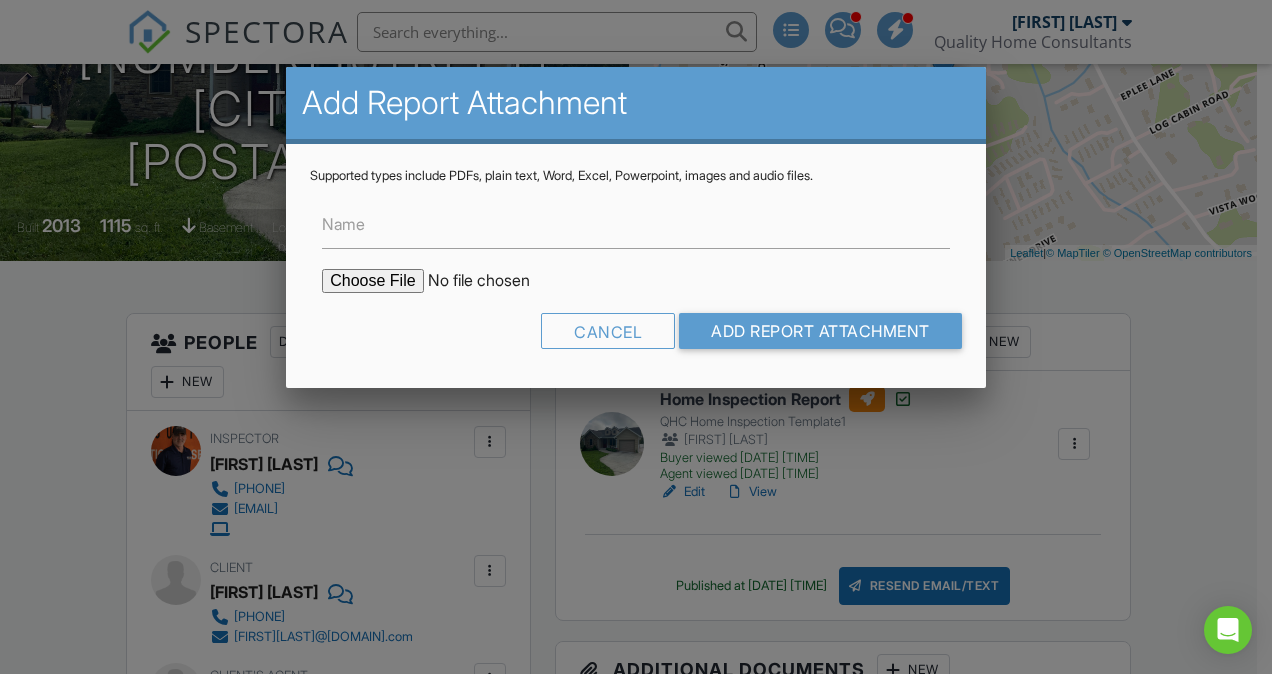 type on "C:\fakepath\862-Ashbury-Rd2025 Radon Results.pdf" 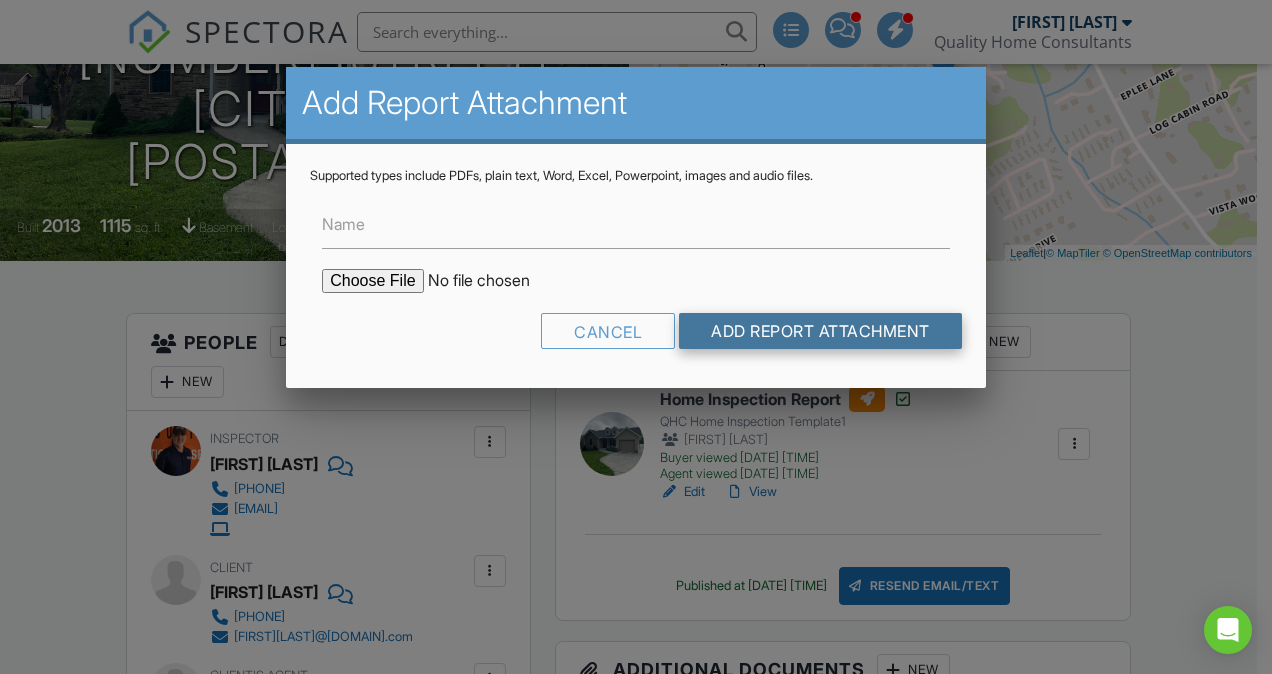 click on "Add Report Attachment" at bounding box center [820, 331] 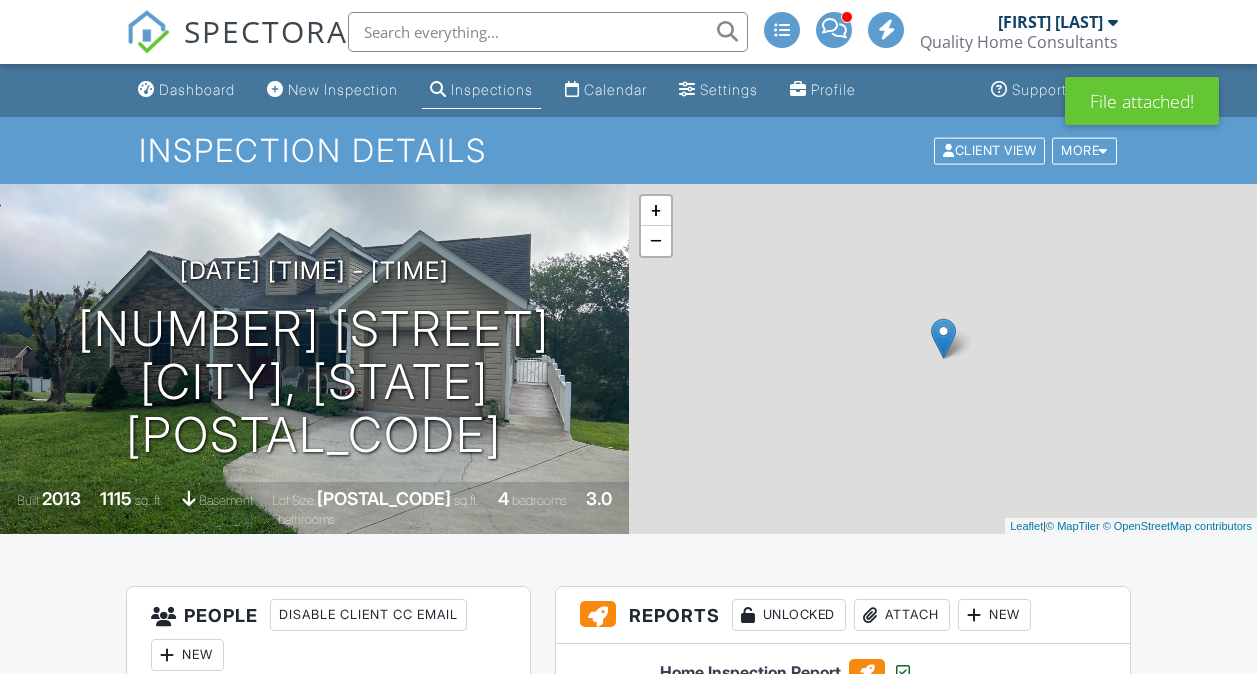 scroll, scrollTop: 0, scrollLeft: 0, axis: both 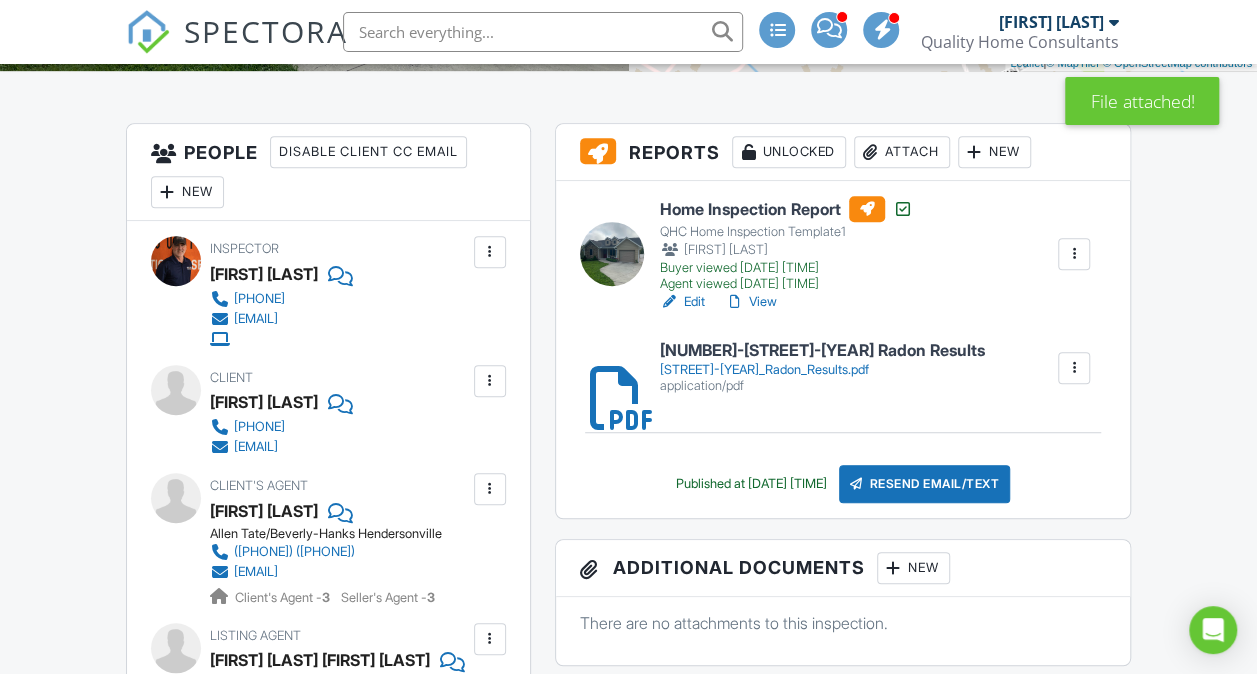 click on "Resend Email/Text" at bounding box center [925, 484] 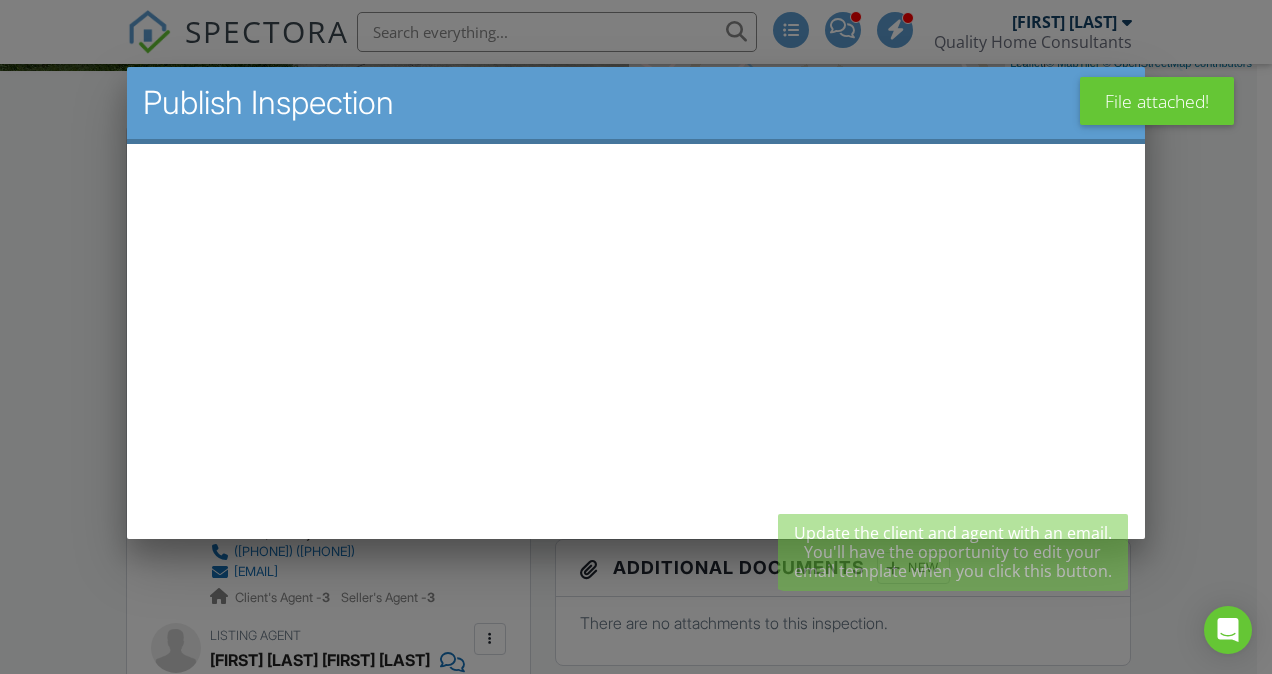 scroll, scrollTop: 0, scrollLeft: 0, axis: both 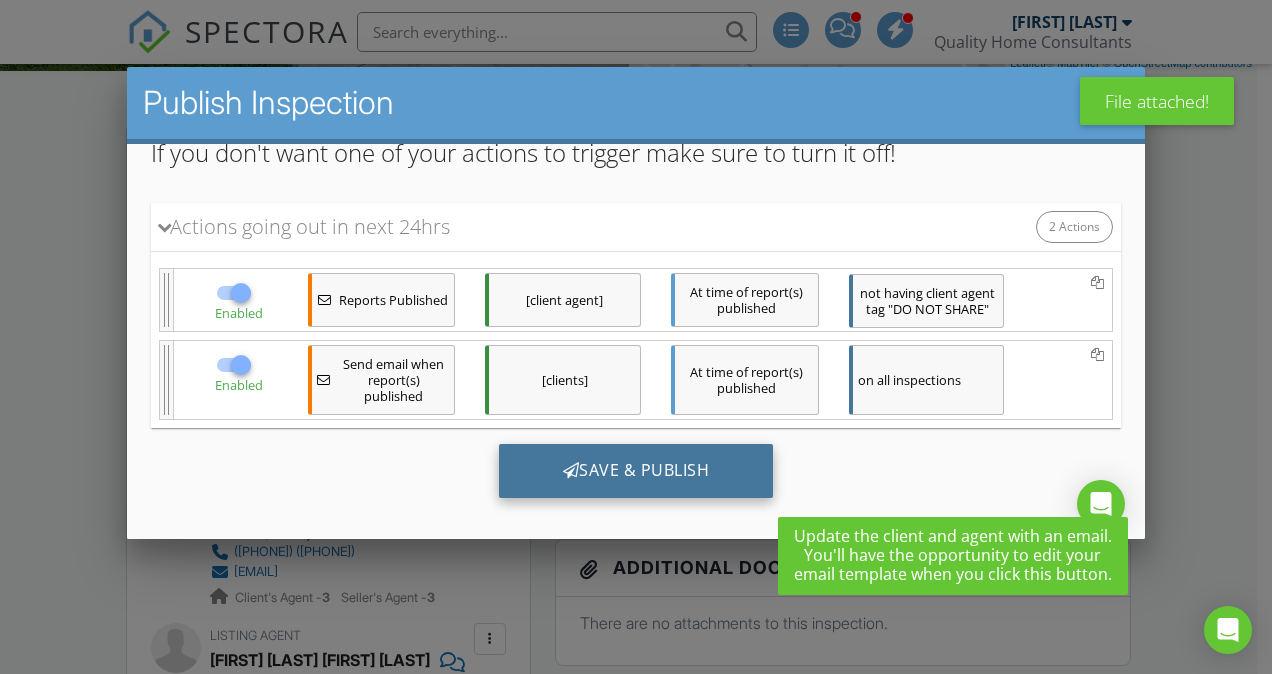 click on "Save & Publish" at bounding box center (636, 471) 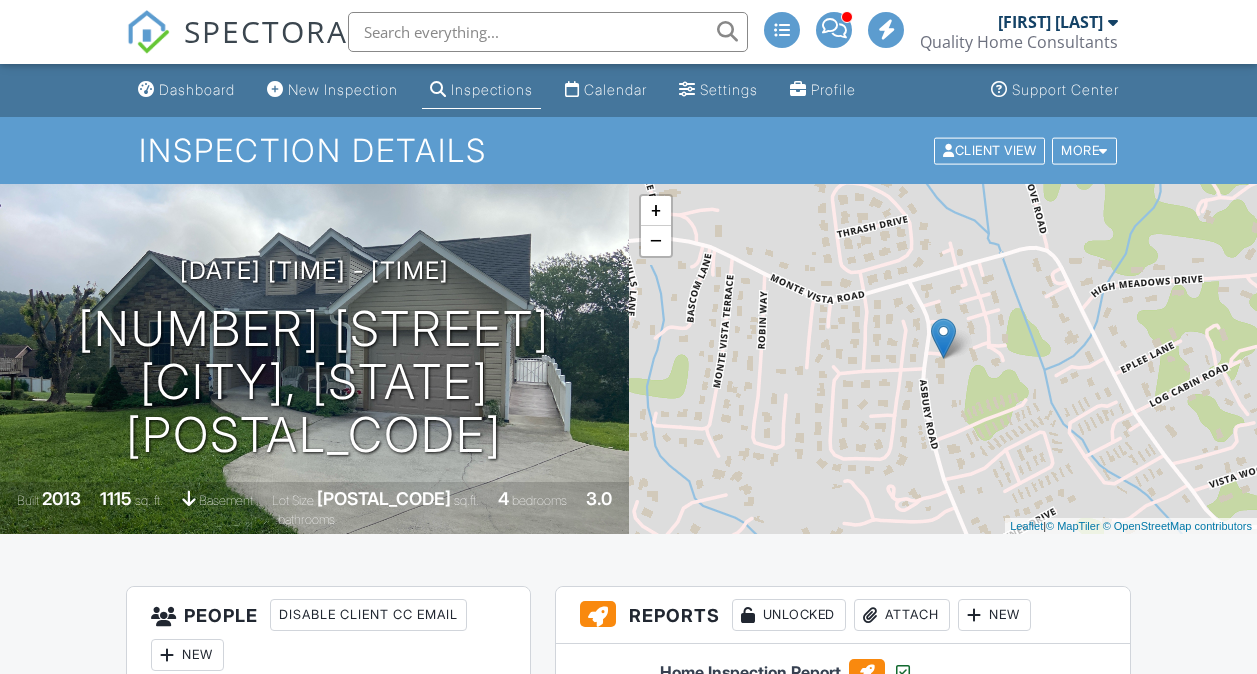 scroll, scrollTop: 0, scrollLeft: 0, axis: both 